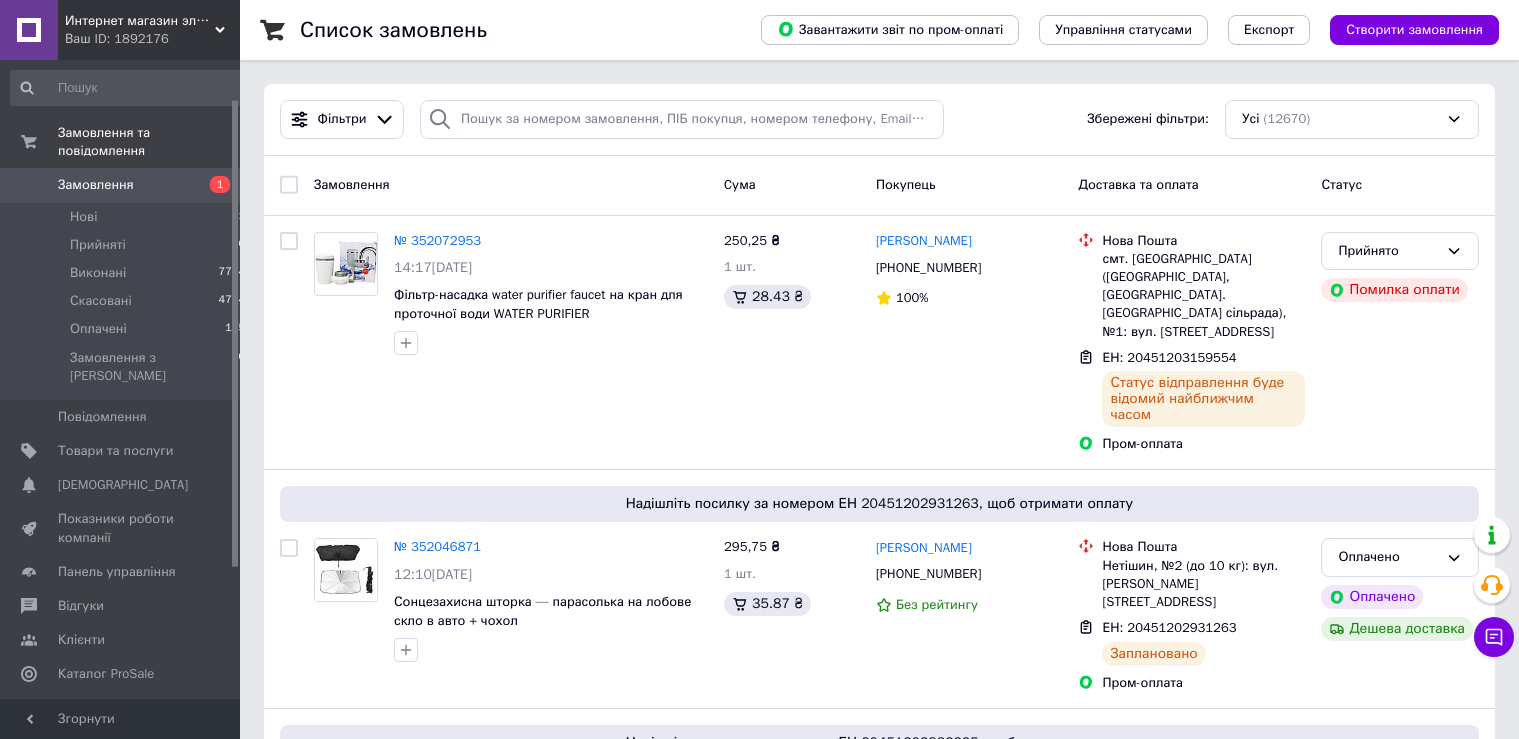 scroll, scrollTop: 0, scrollLeft: 0, axis: both 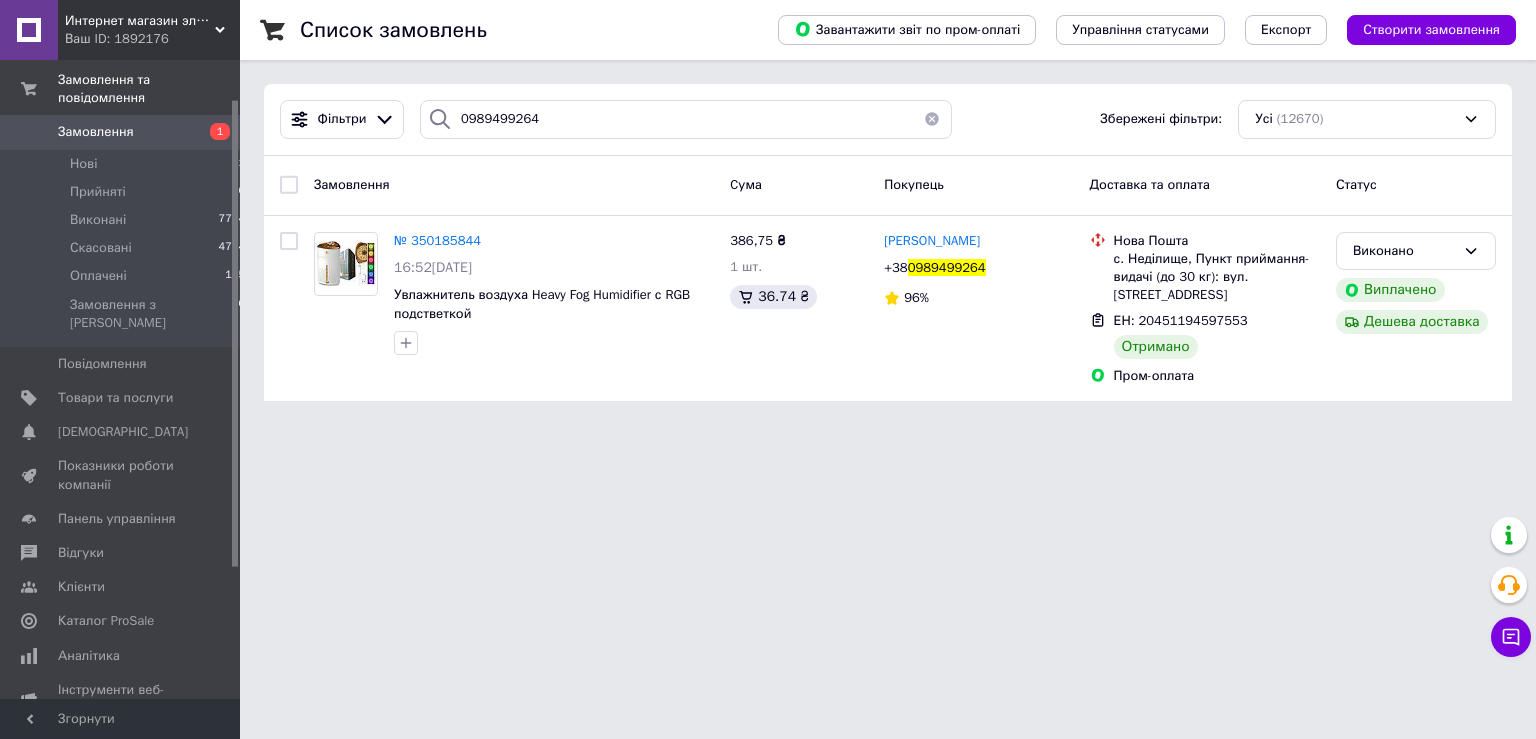 type on "0989499264" 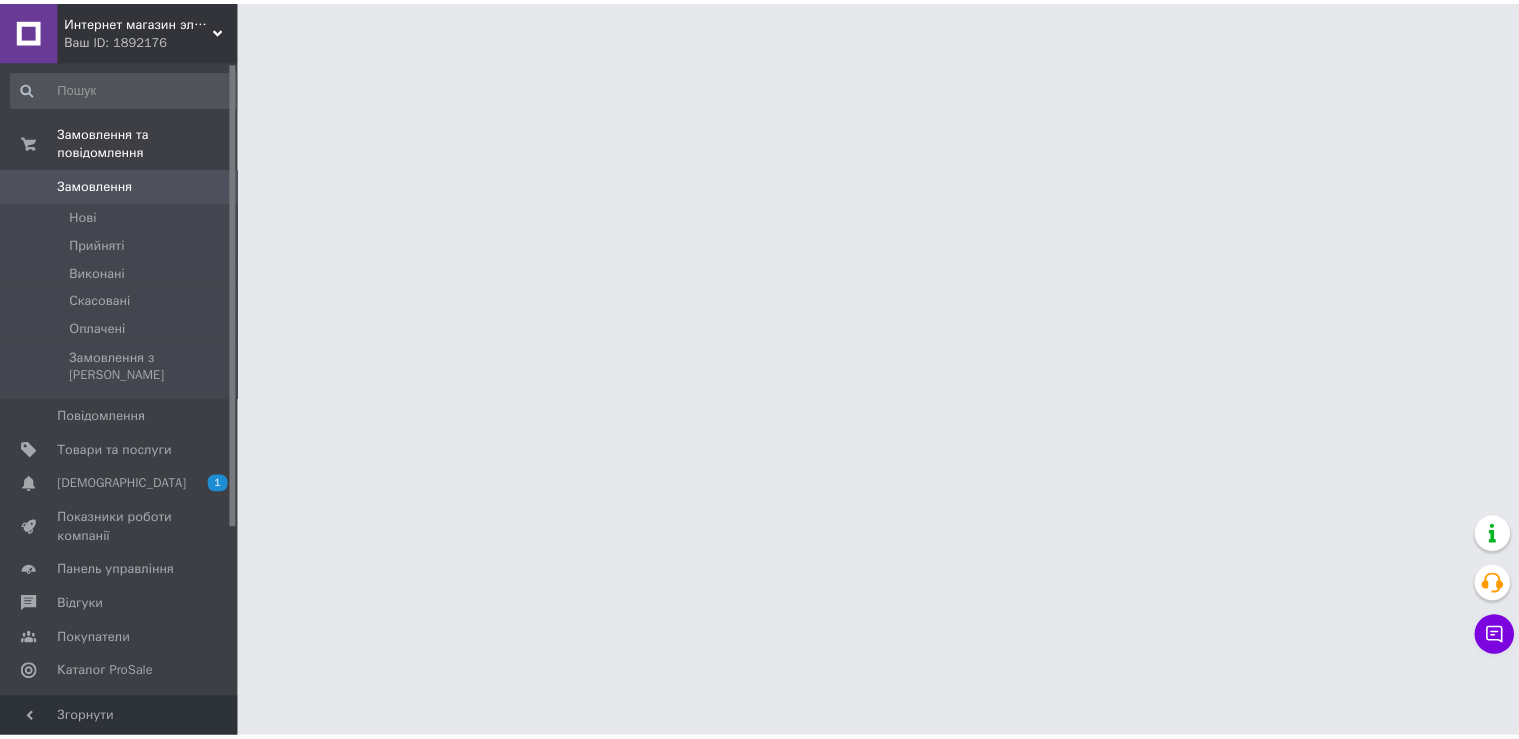 scroll, scrollTop: 0, scrollLeft: 0, axis: both 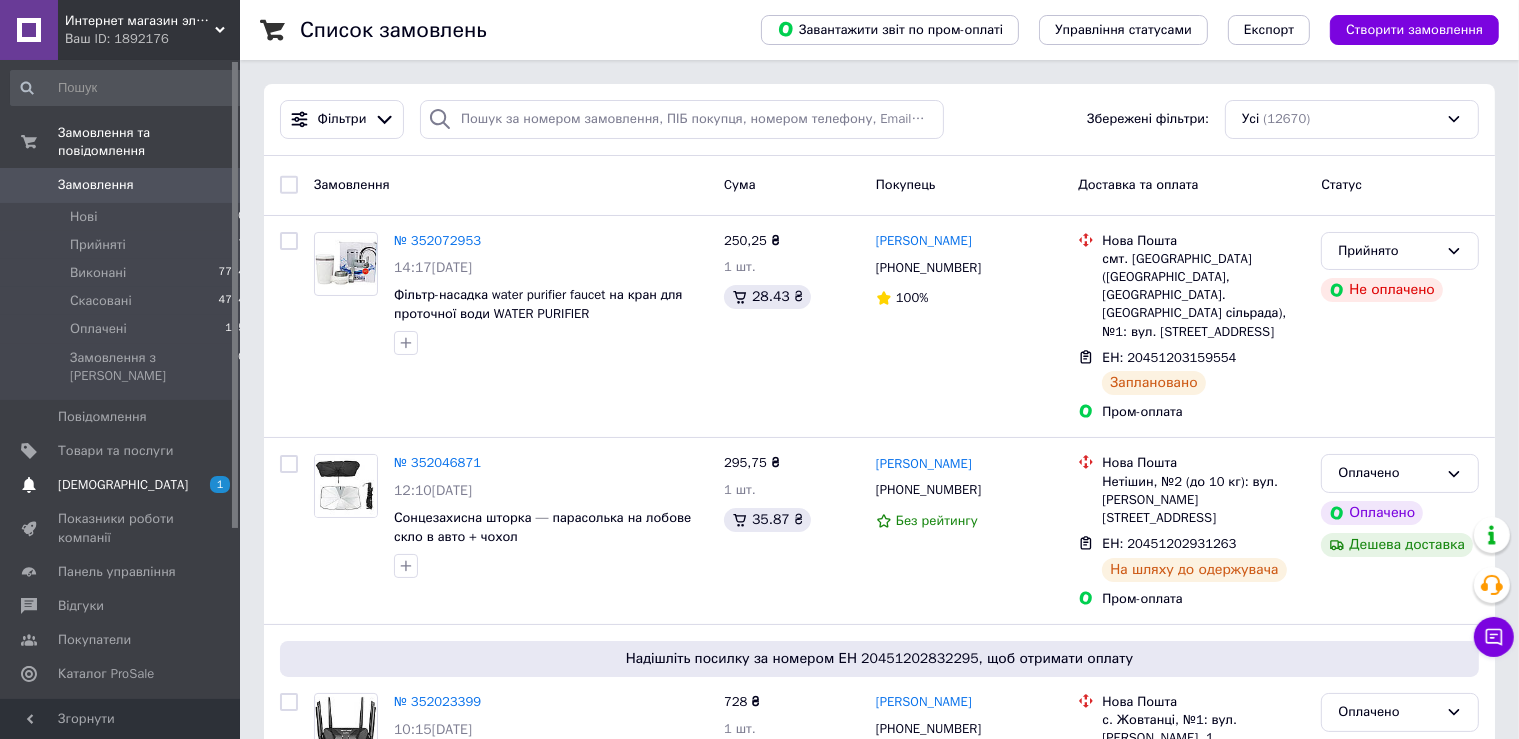 click on "1 0" at bounding box center [212, 485] 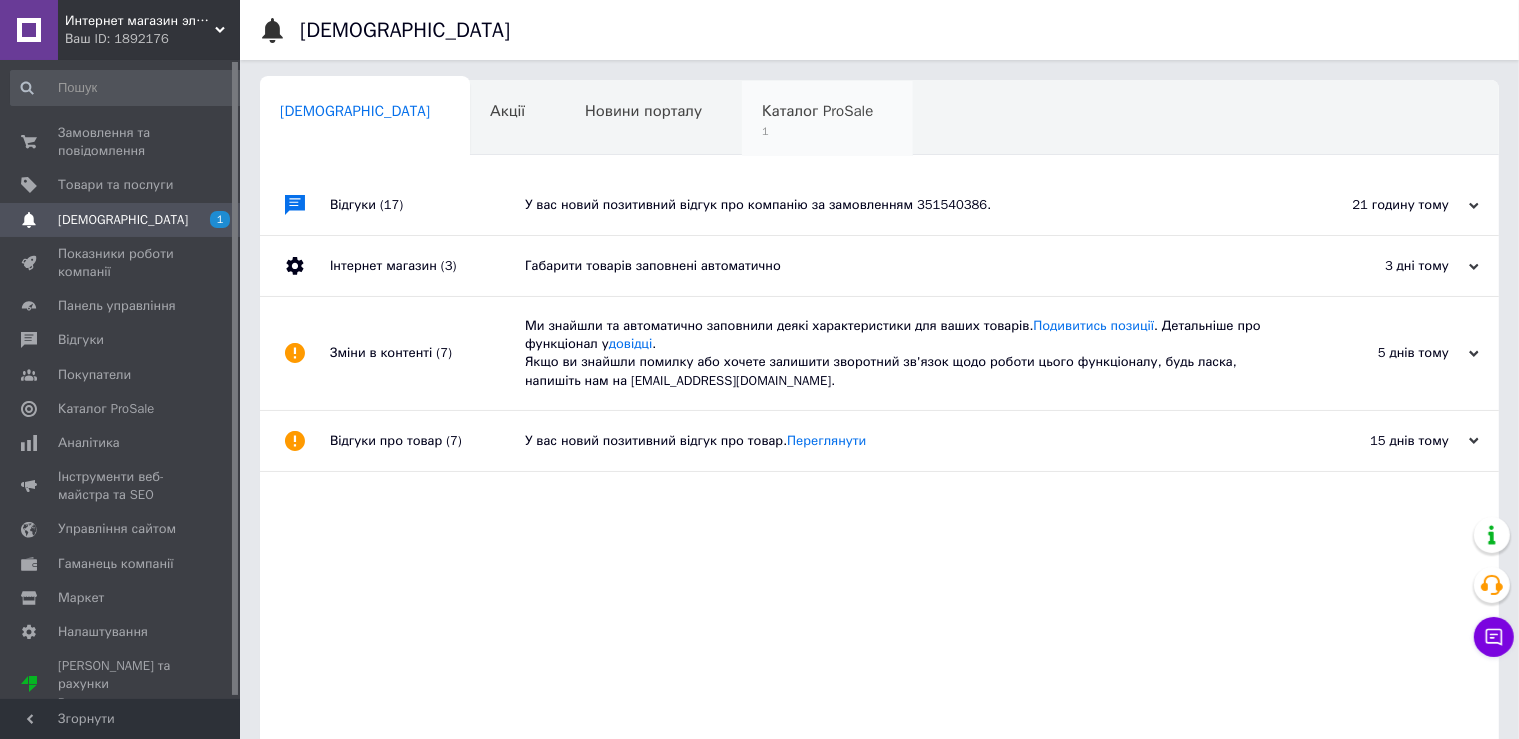 click on "Каталог ProSale" at bounding box center (817, 111) 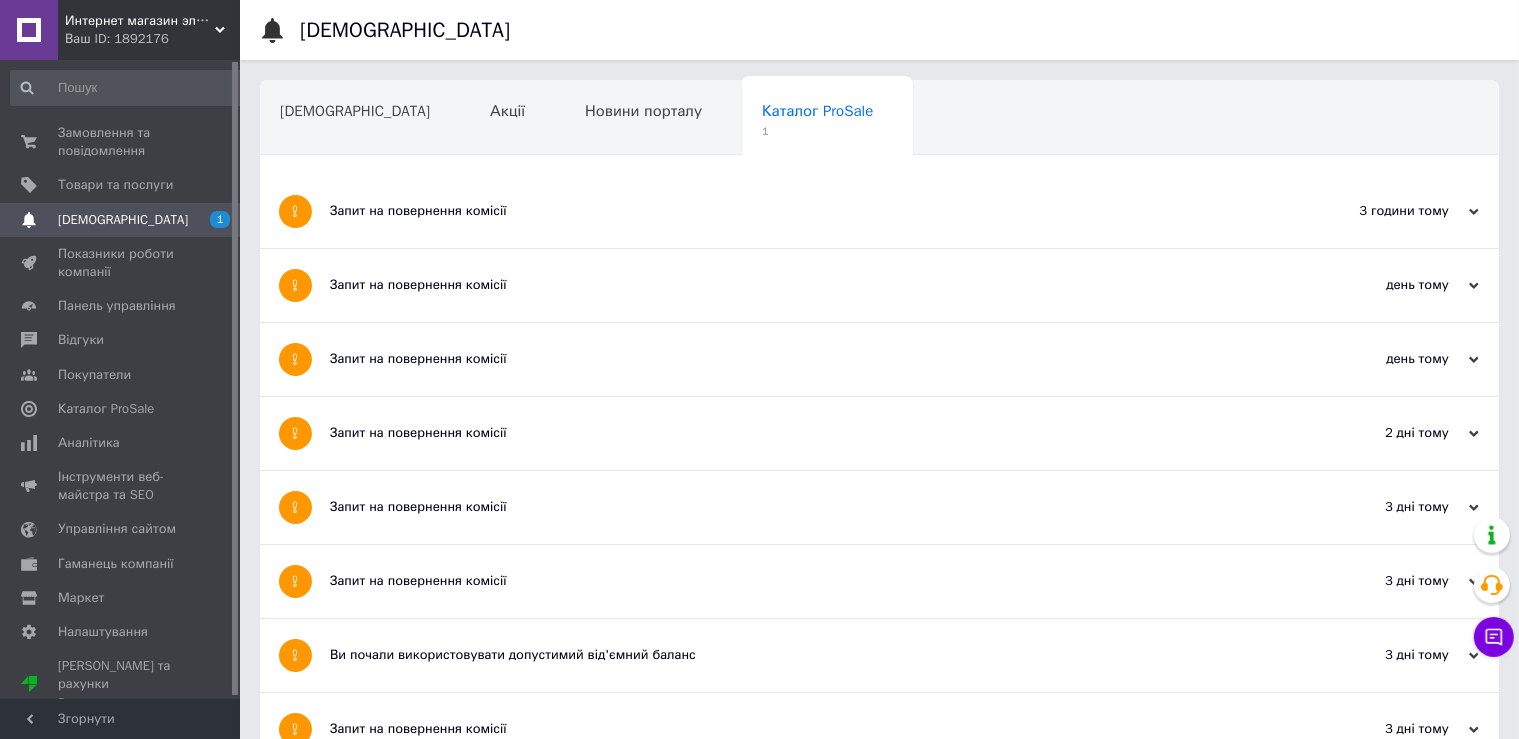 click on "Запит на повернення комісії" at bounding box center (804, 211) 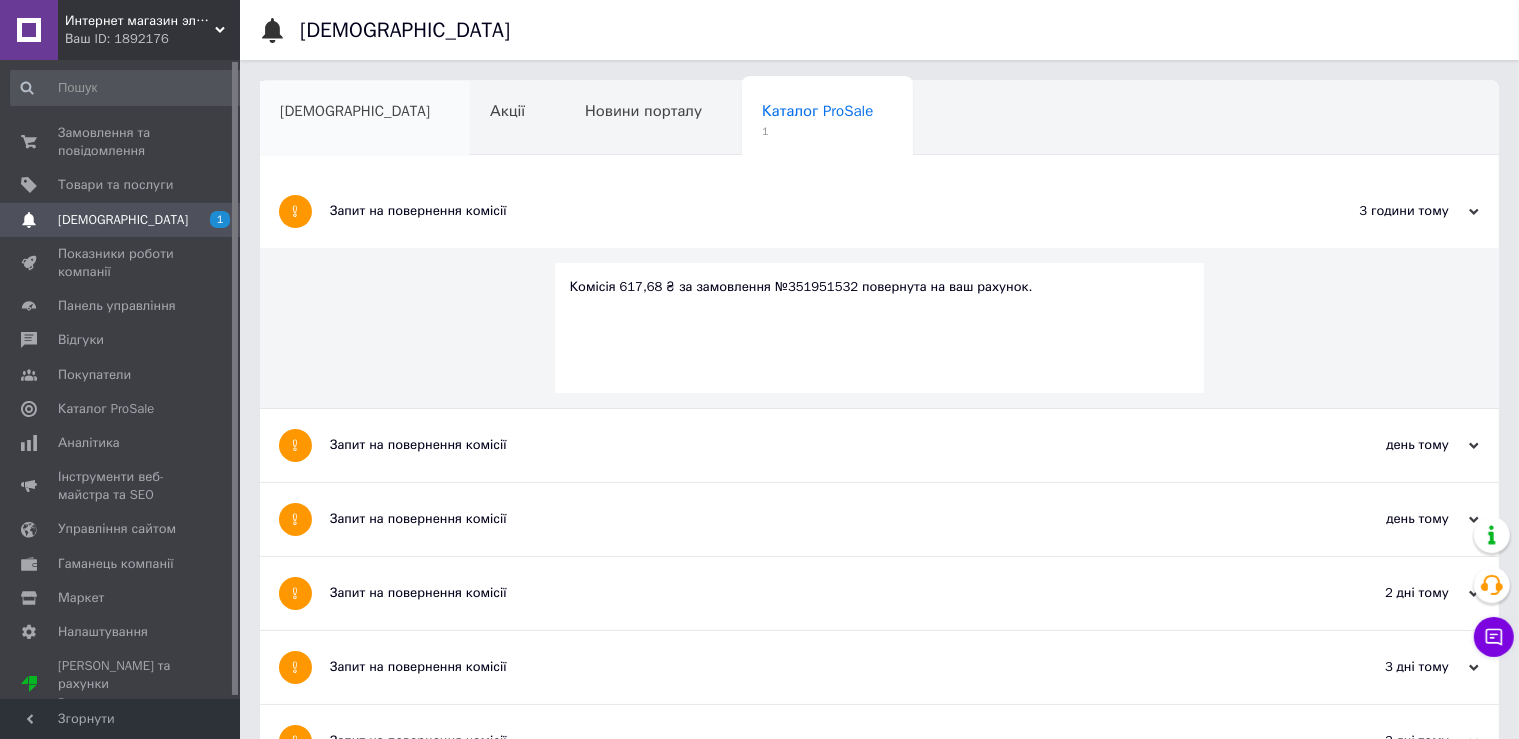 click on "[DEMOGRAPHIC_DATA]" at bounding box center (355, 111) 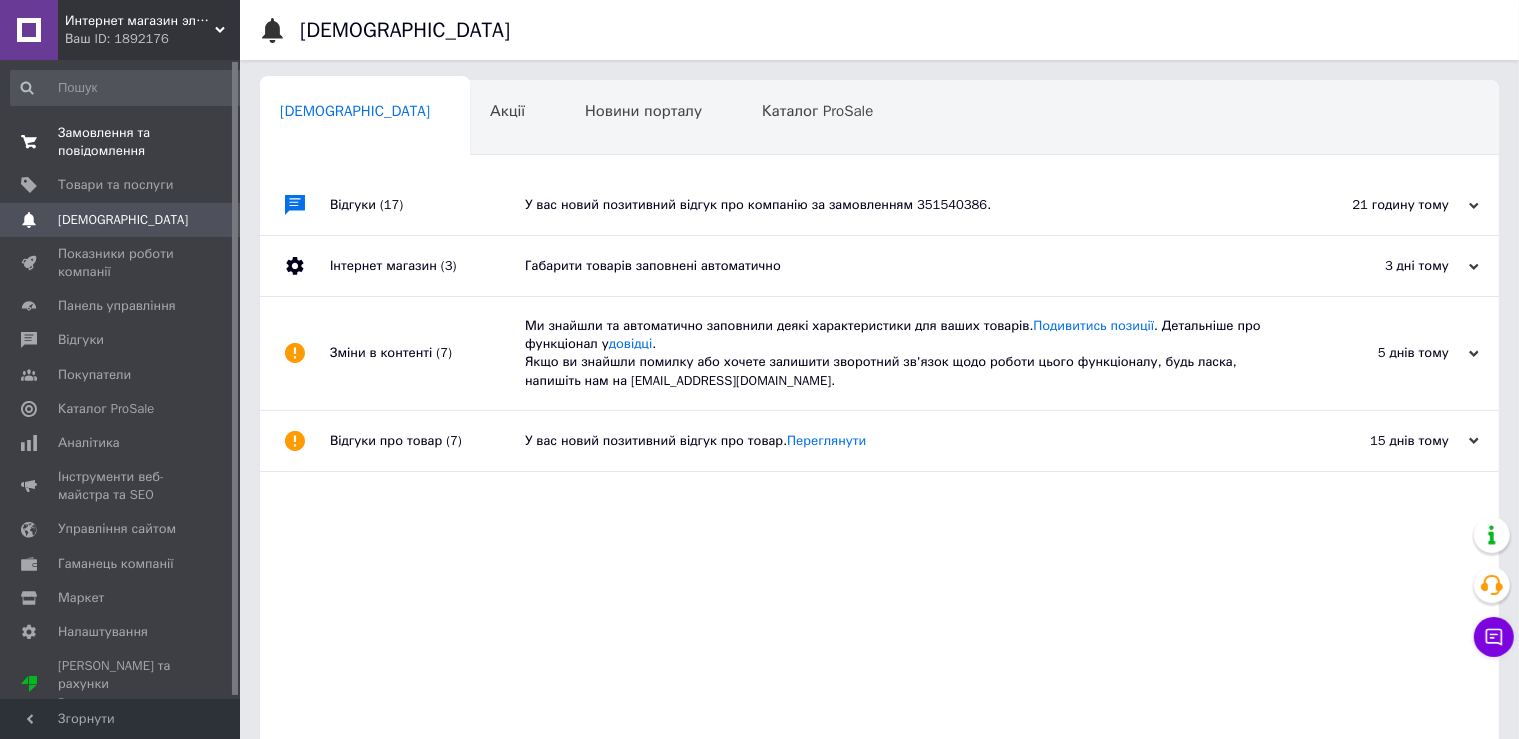 click on "Замовлення та повідомлення" at bounding box center (121, 142) 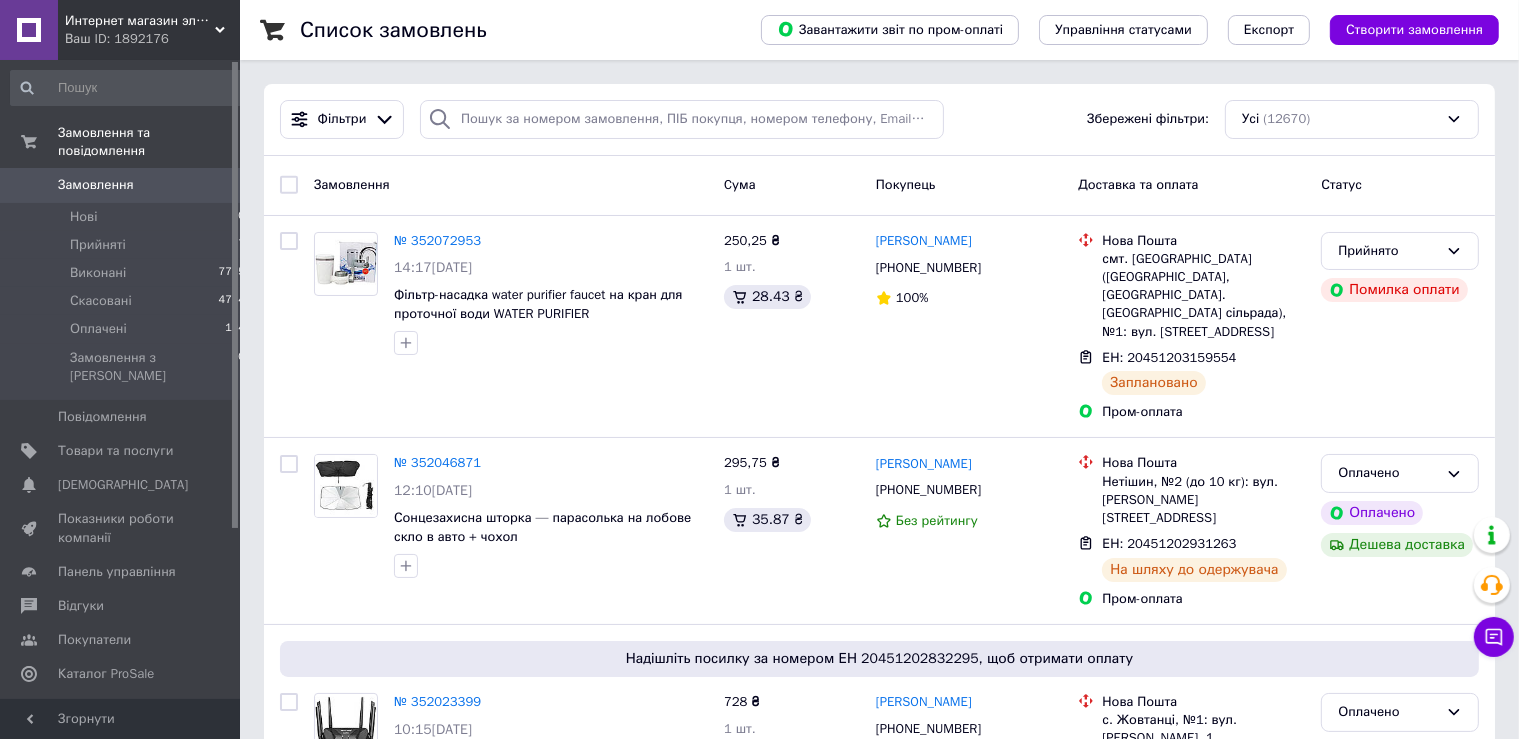 click on "Замовлення" at bounding box center [121, 185] 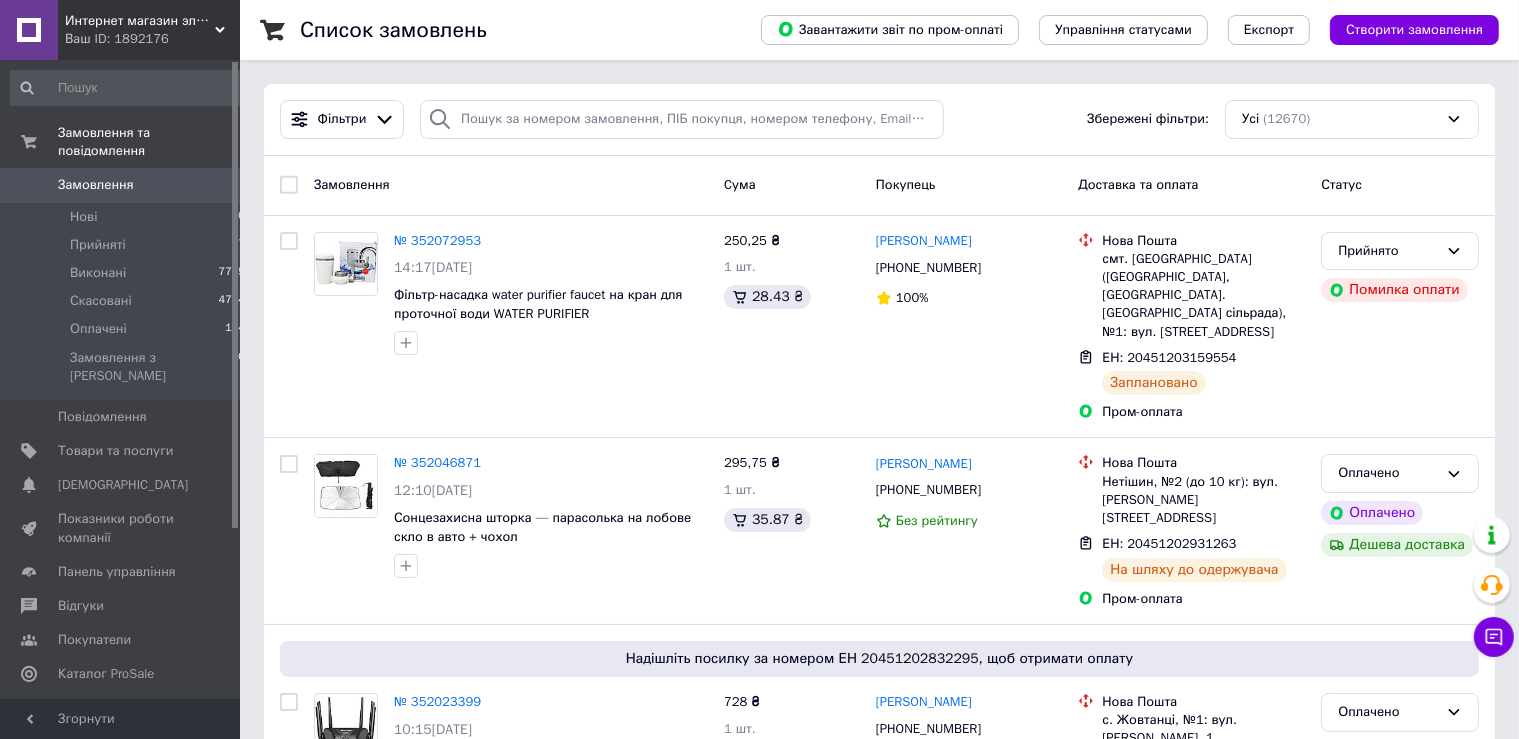 click on "Замовлення 0" at bounding box center [128, 185] 